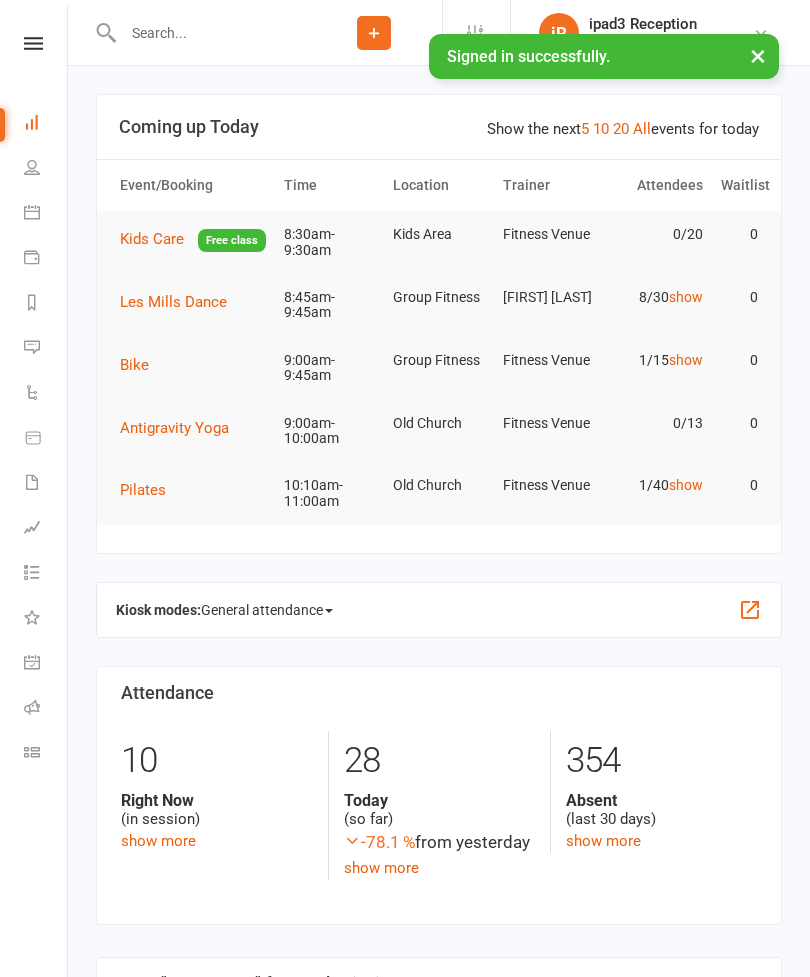 scroll, scrollTop: 0, scrollLeft: 0, axis: both 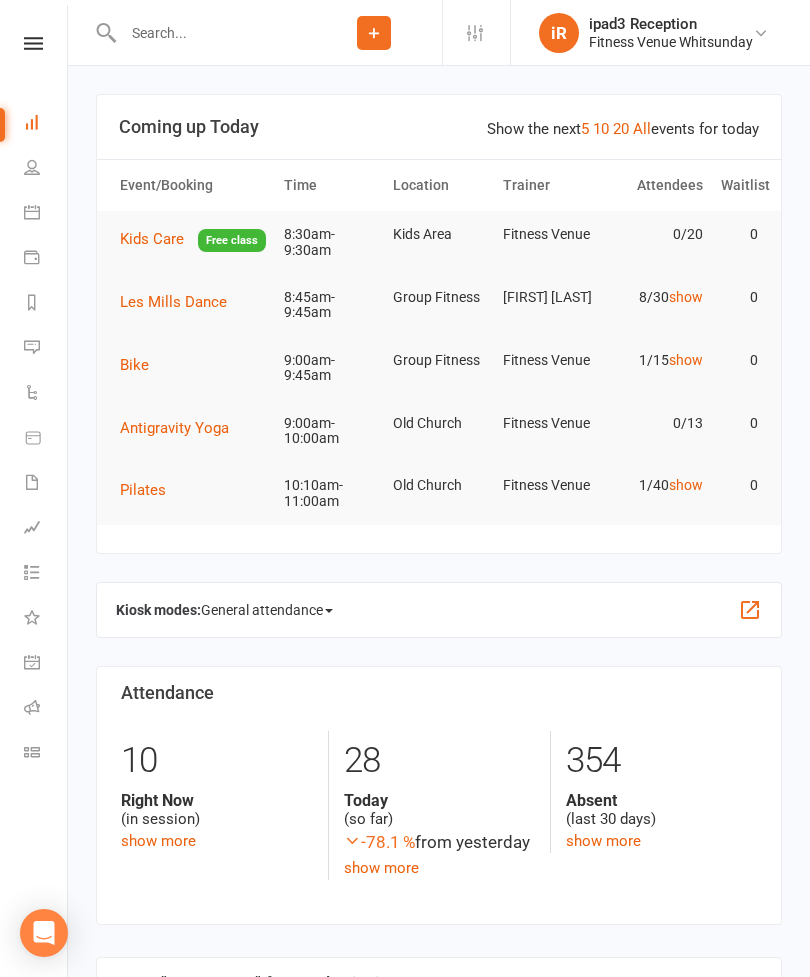 click on "Calendar" at bounding box center [46, 214] 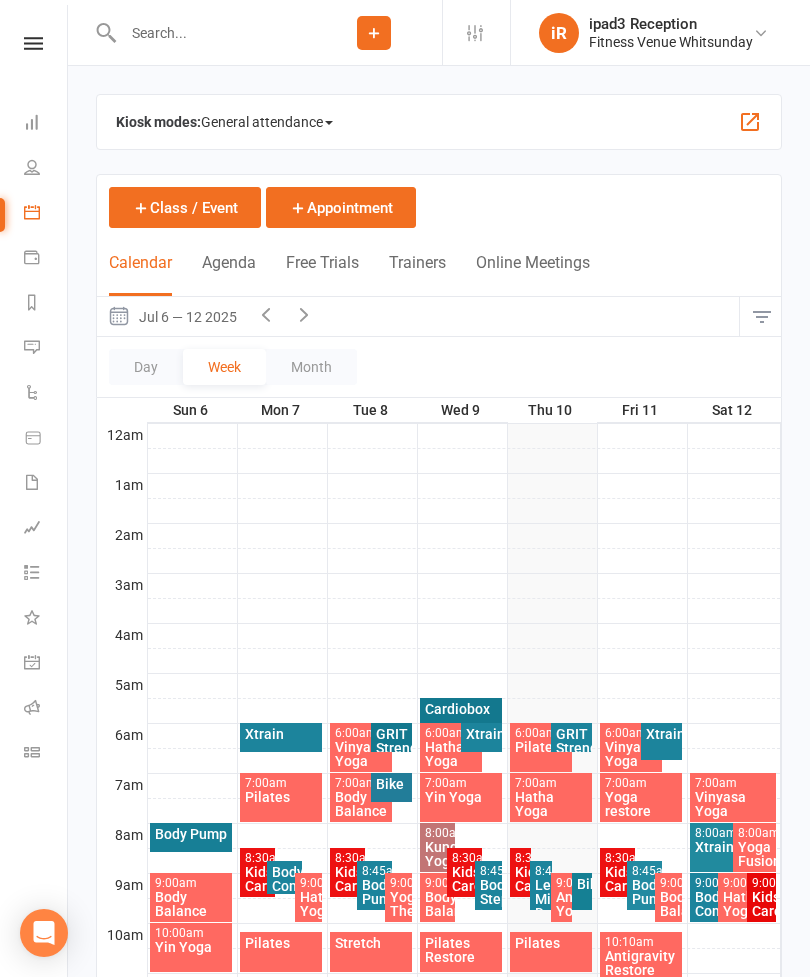 click on "General attendance" at bounding box center (267, 122) 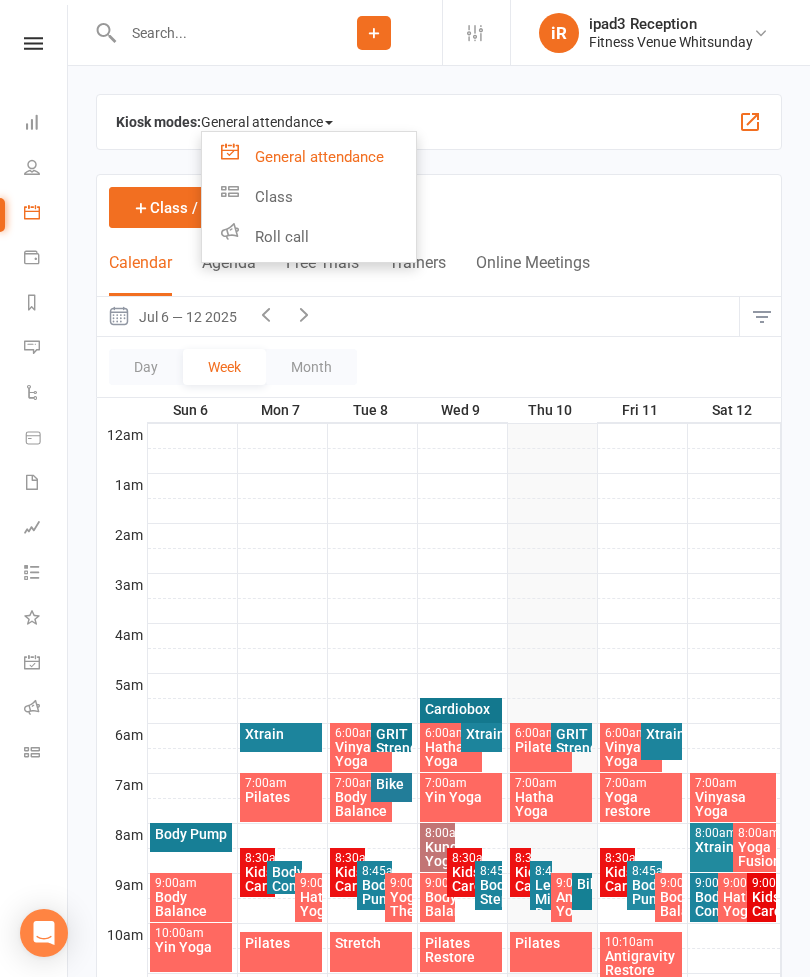 click on "Class" at bounding box center (309, 157) 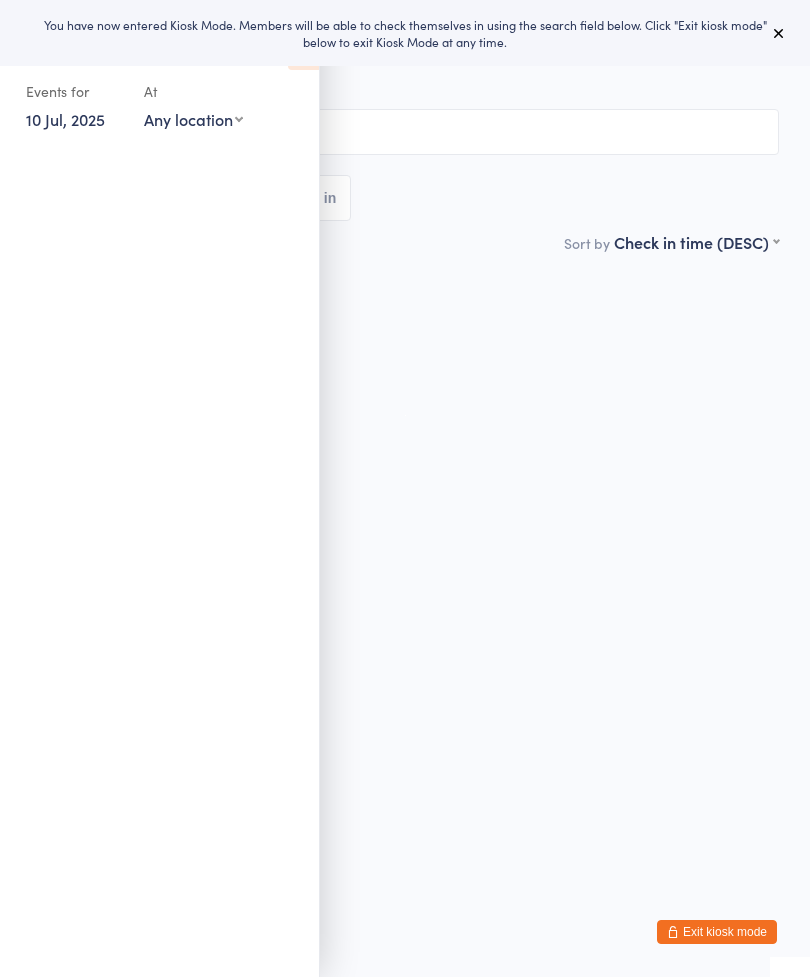 scroll, scrollTop: 0, scrollLeft: 0, axis: both 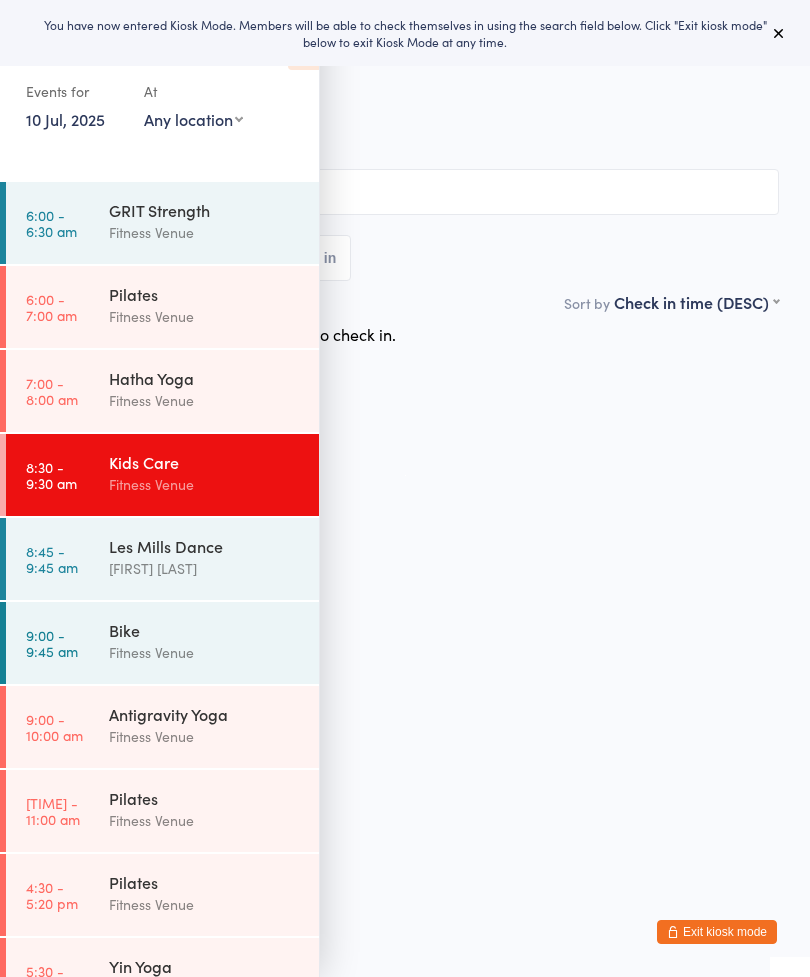 click at bounding box center (779, 33) 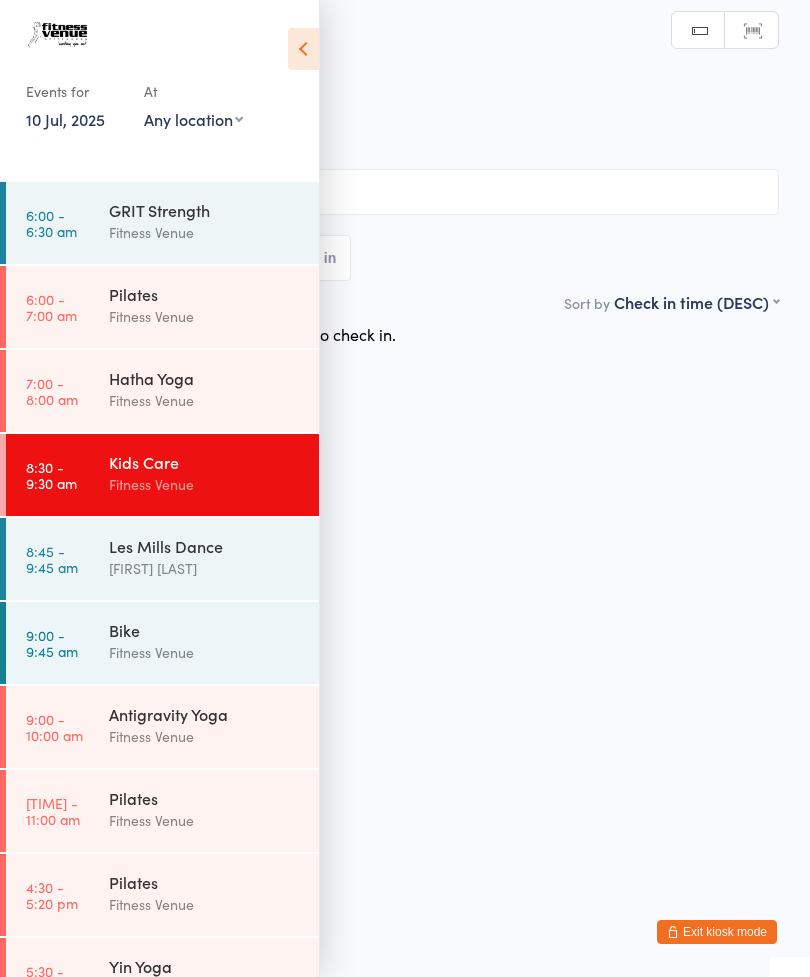 click on "Fitness Venue" at bounding box center [205, 232] 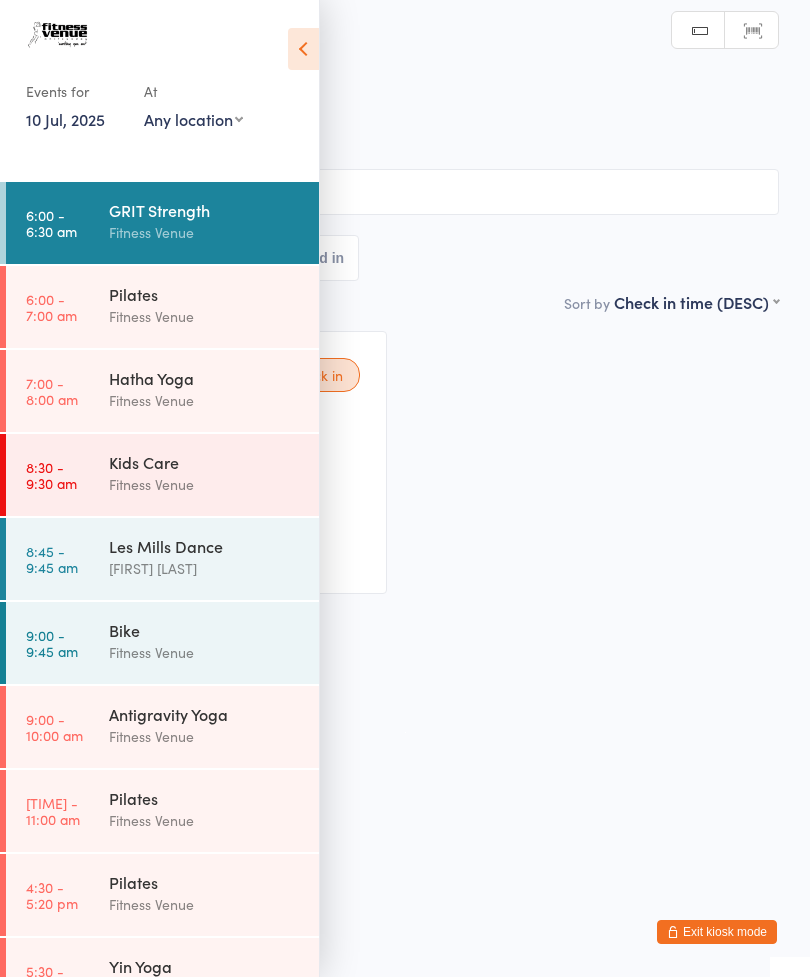 click at bounding box center (303, 49) 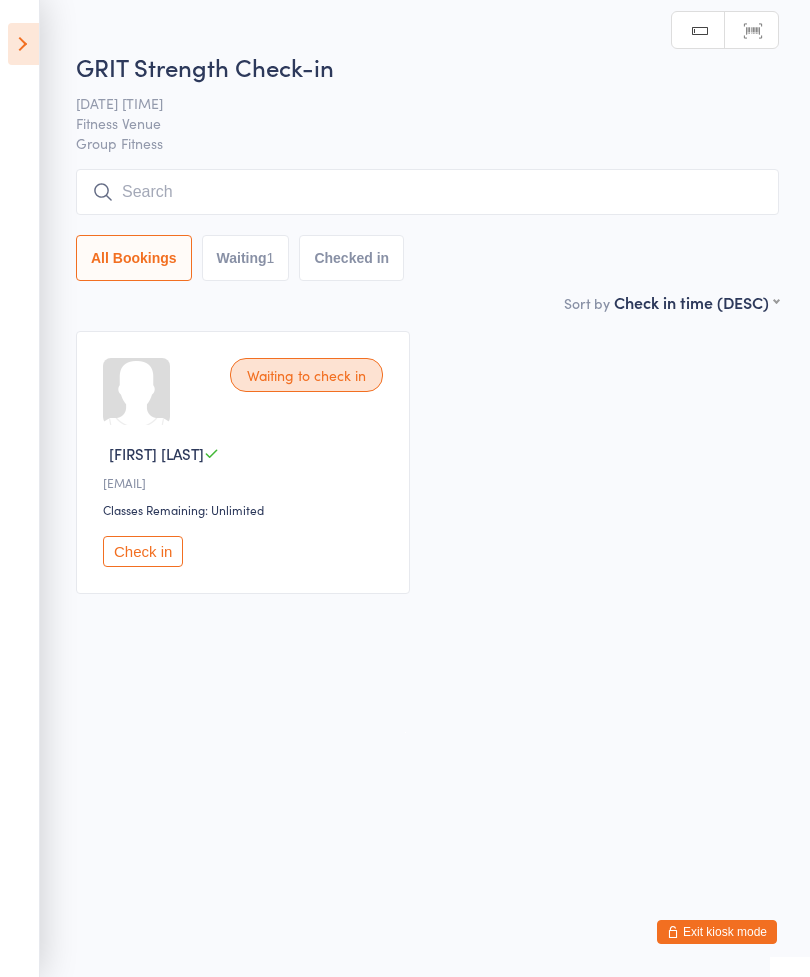 click on "Check in" at bounding box center [143, 551] 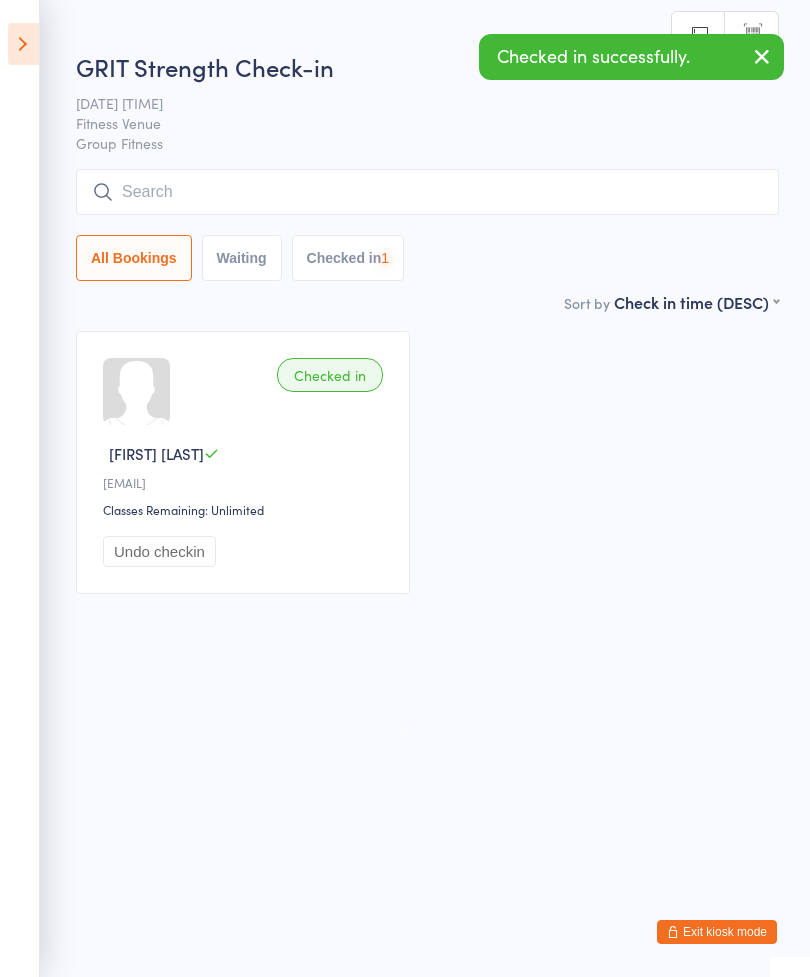 click at bounding box center [427, 192] 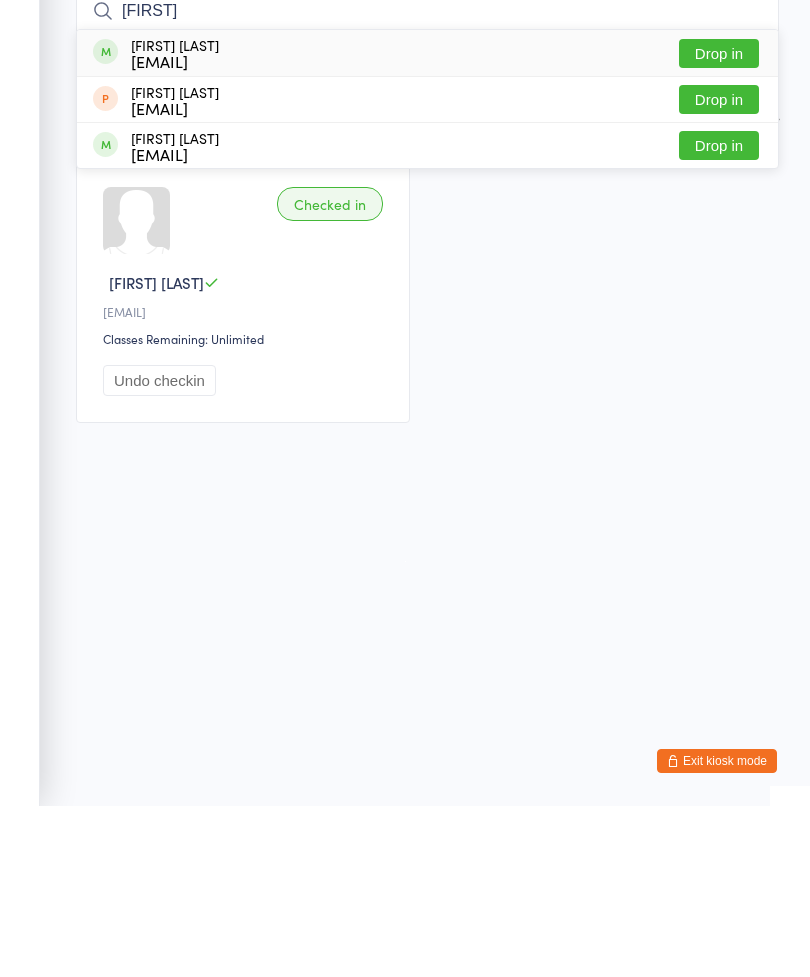 click on "Drop in" at bounding box center (719, 224) 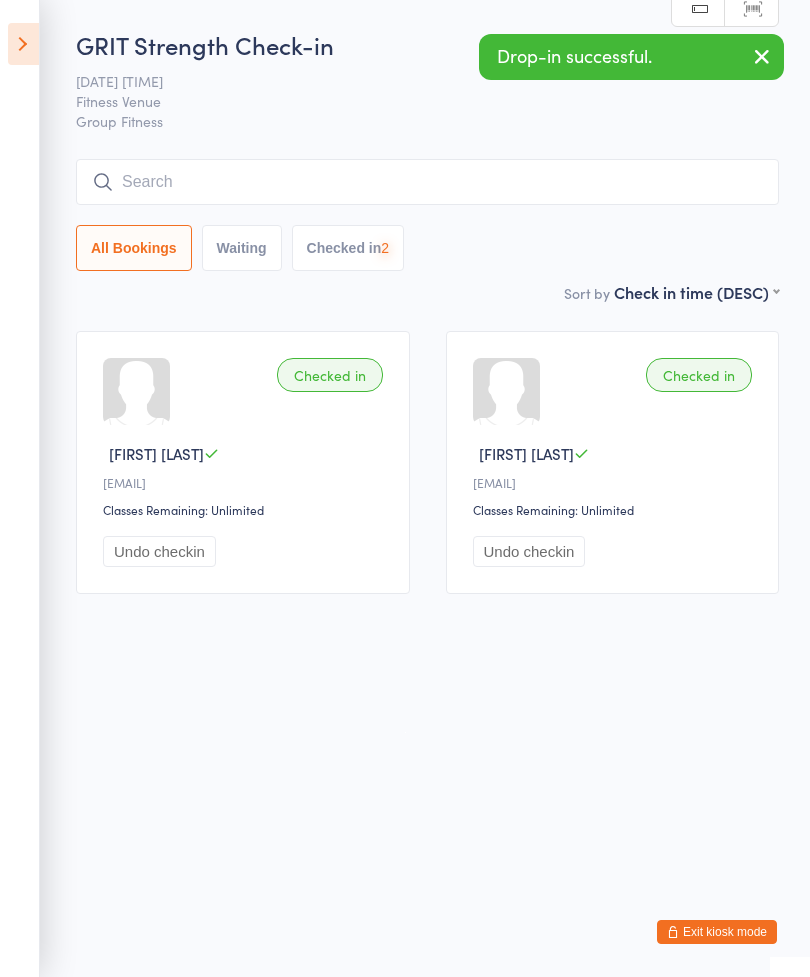 click at bounding box center (427, 182) 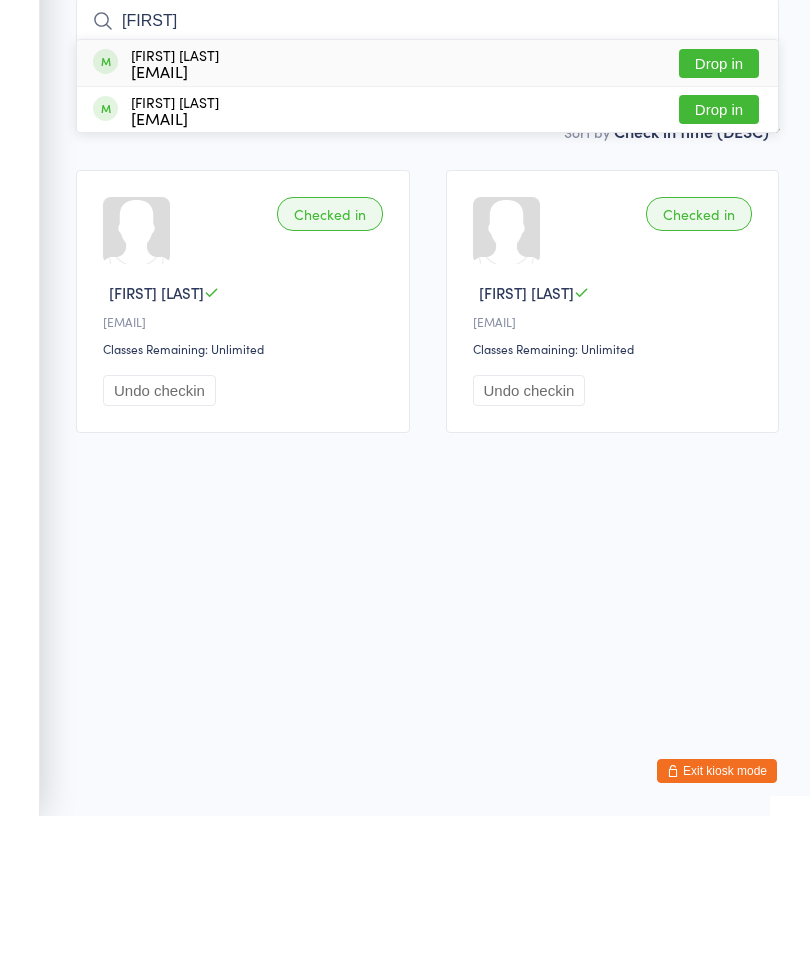 click on "Drop in" at bounding box center (719, 224) 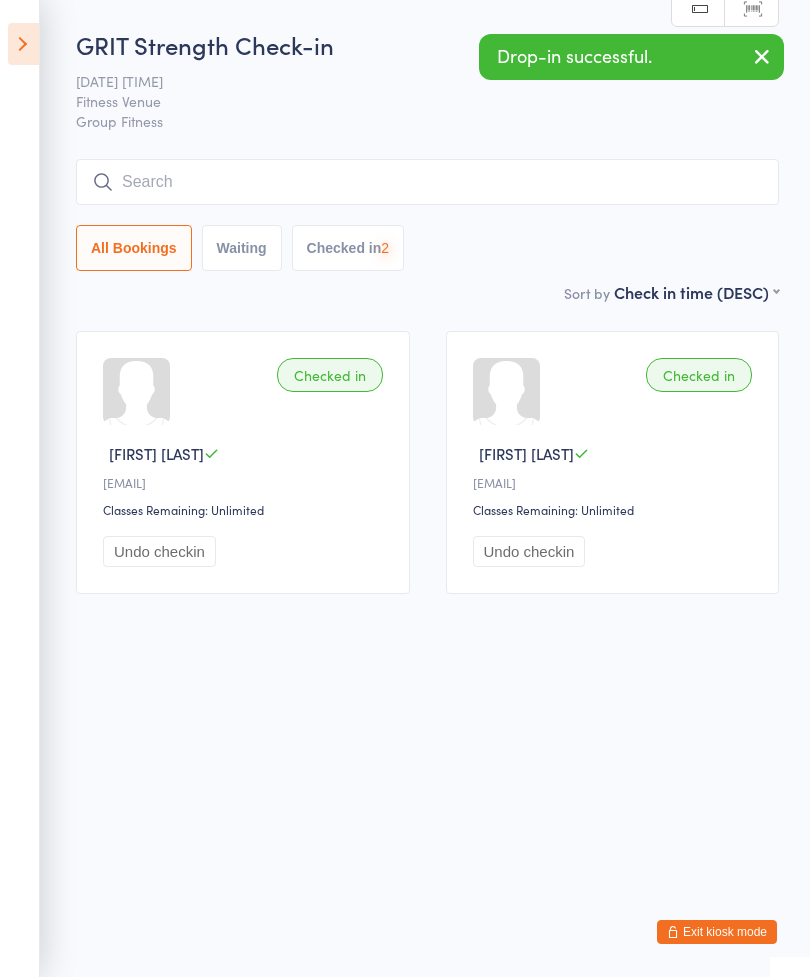 click at bounding box center [427, 182] 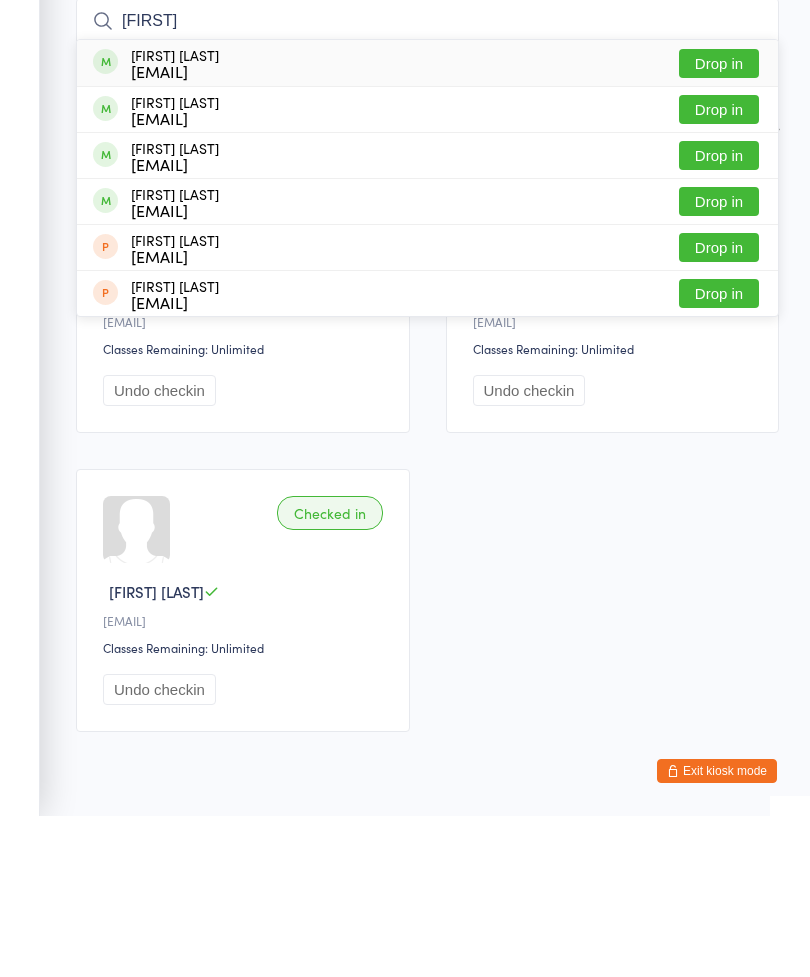 type on "[FIRST]" 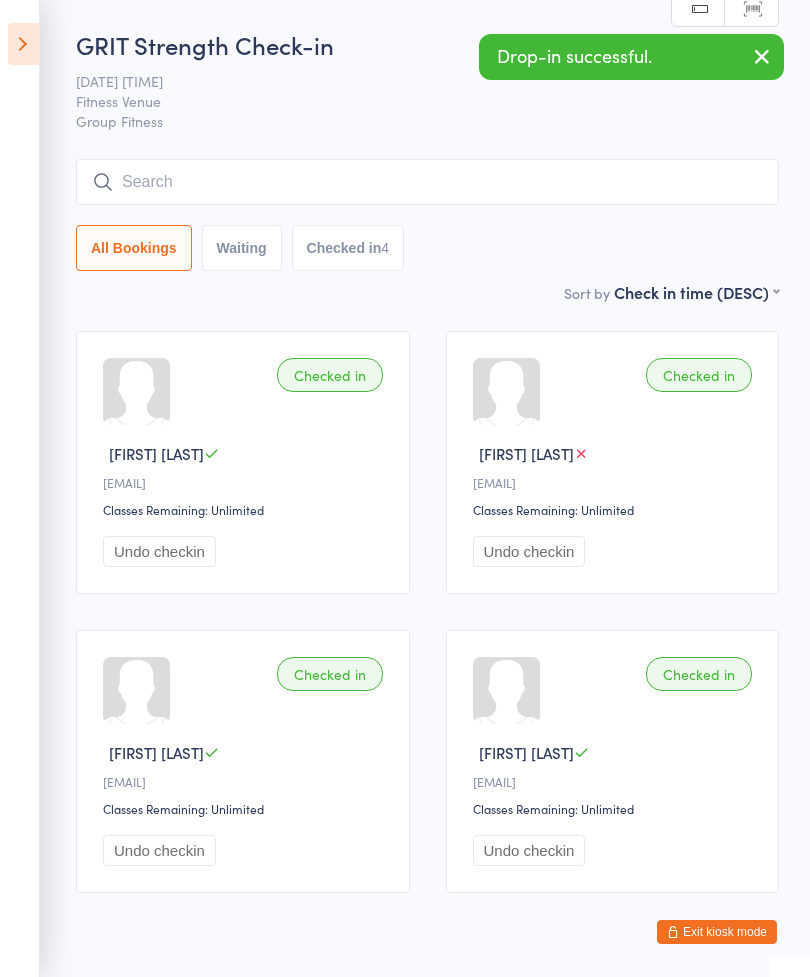 click at bounding box center (23, 44) 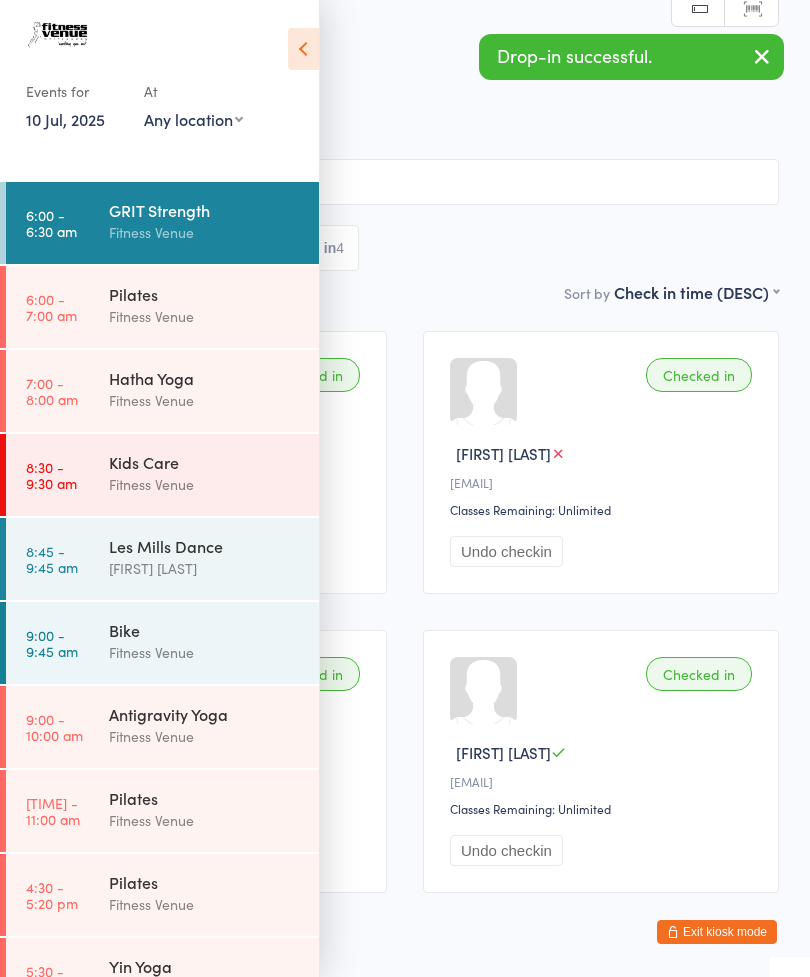 click on "10 Jul, 2025" at bounding box center [65, 119] 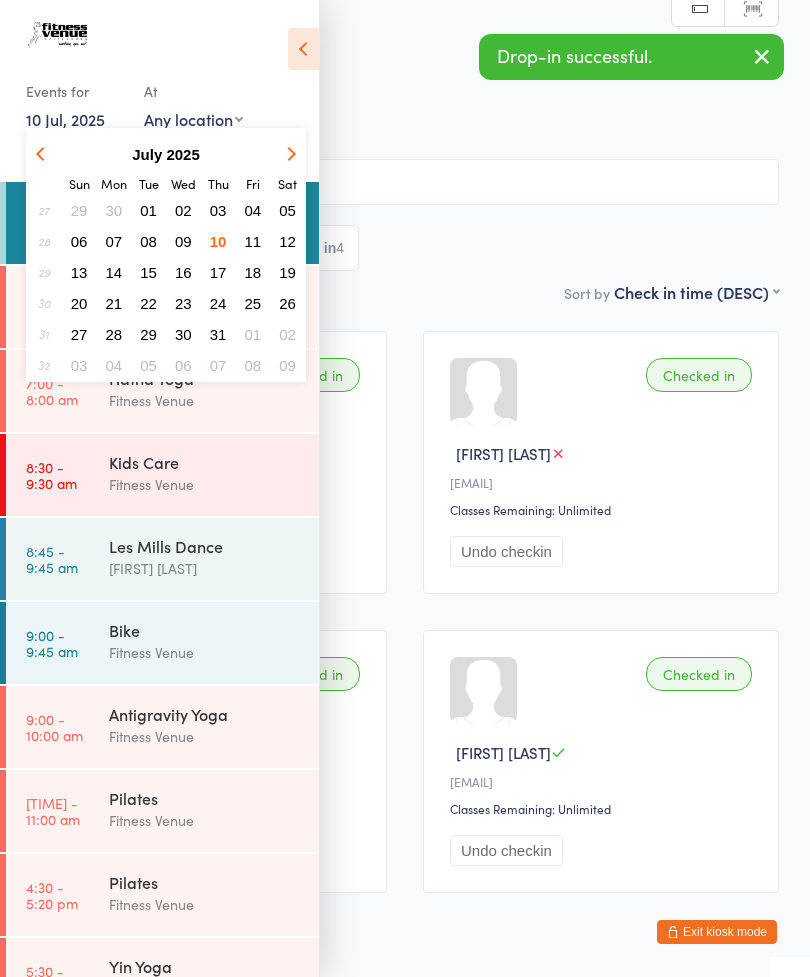 click on "03" at bounding box center [218, 210] 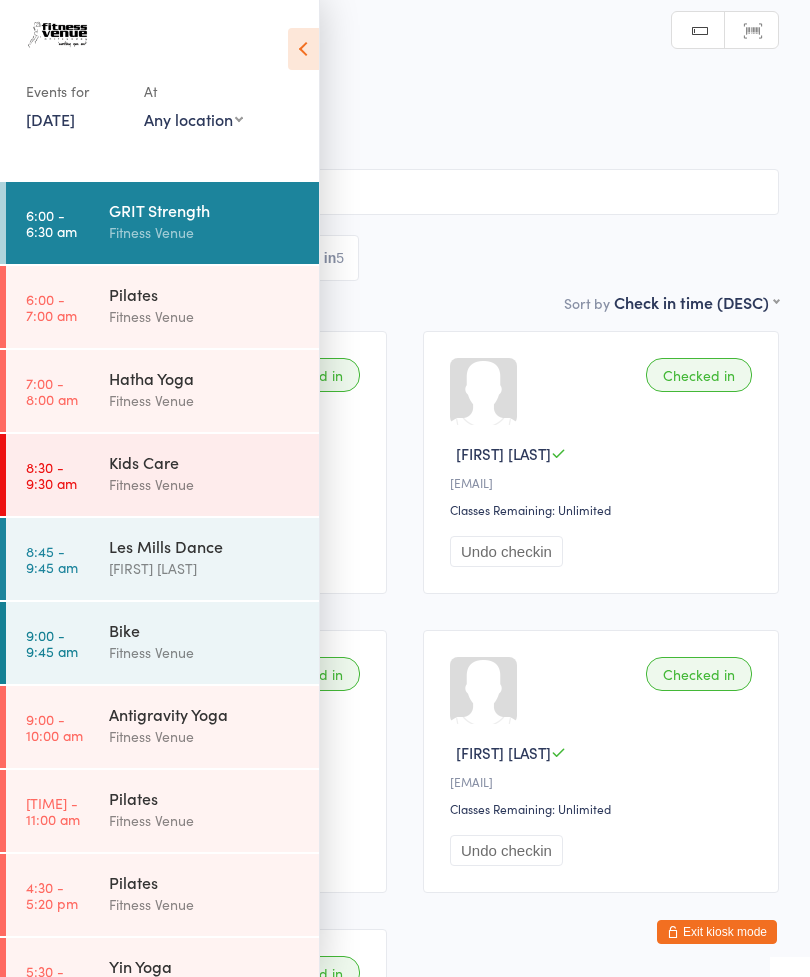 click on "[DATE]" at bounding box center [50, 119] 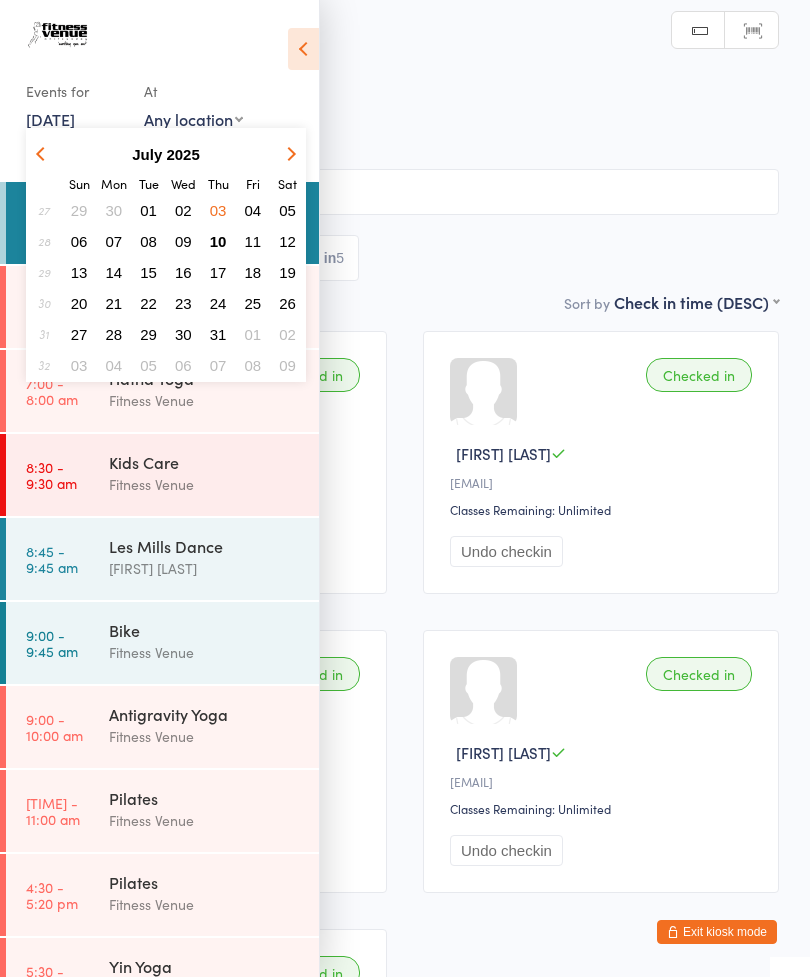 click on "10" at bounding box center [218, 241] 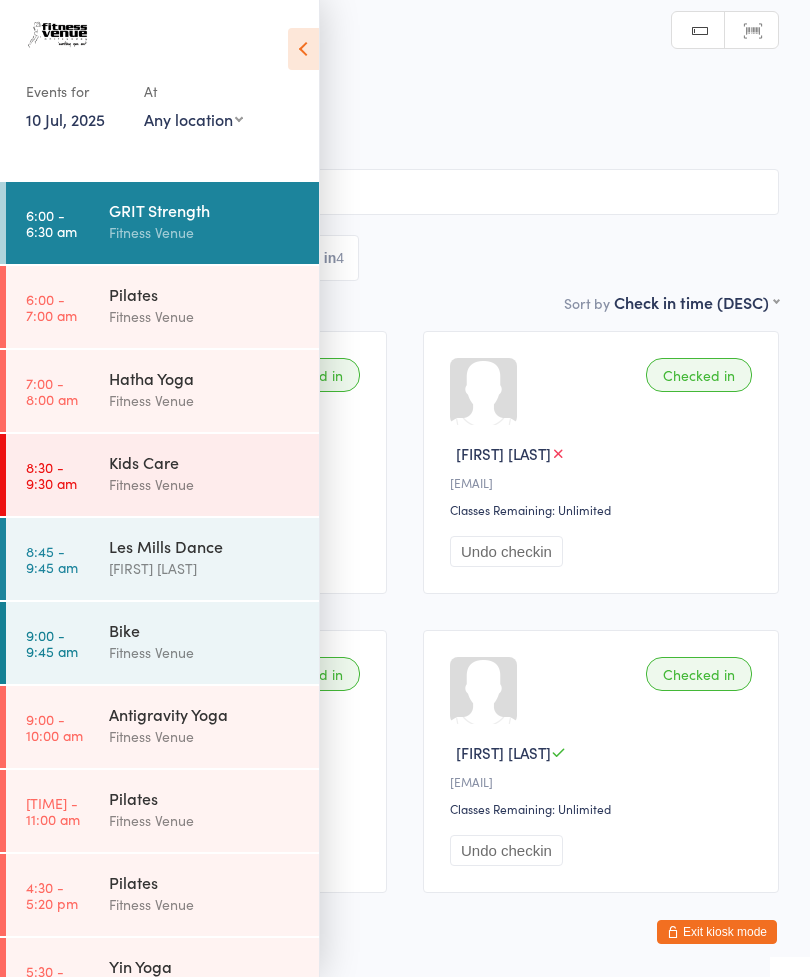 click at bounding box center [303, 49] 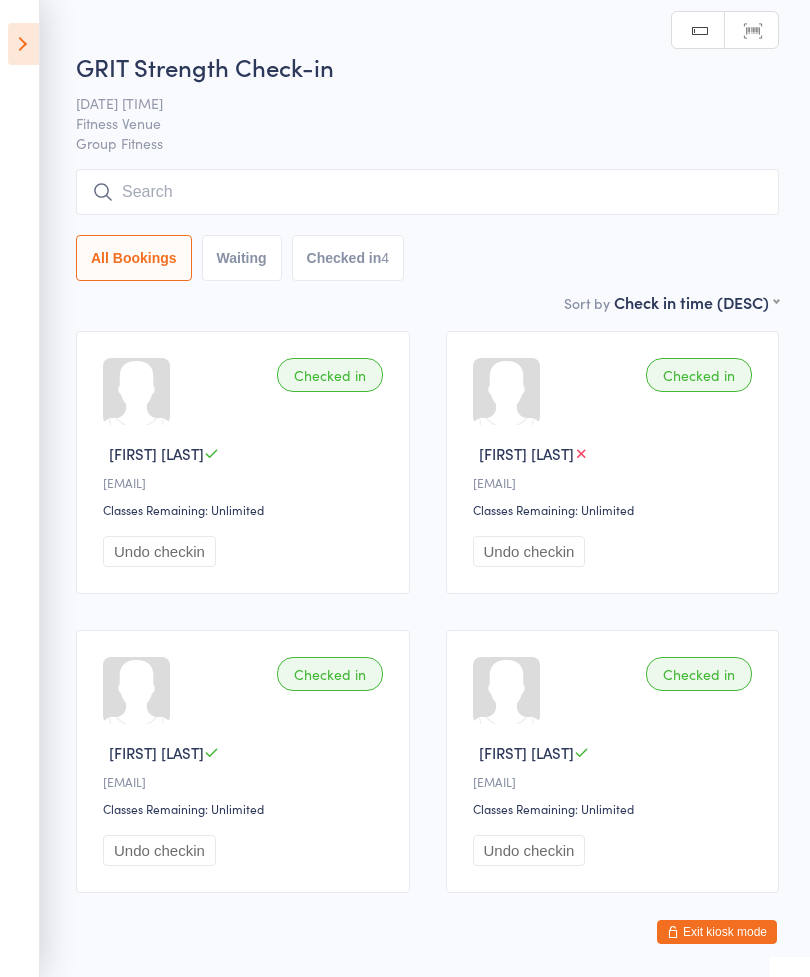 click at bounding box center (427, 192) 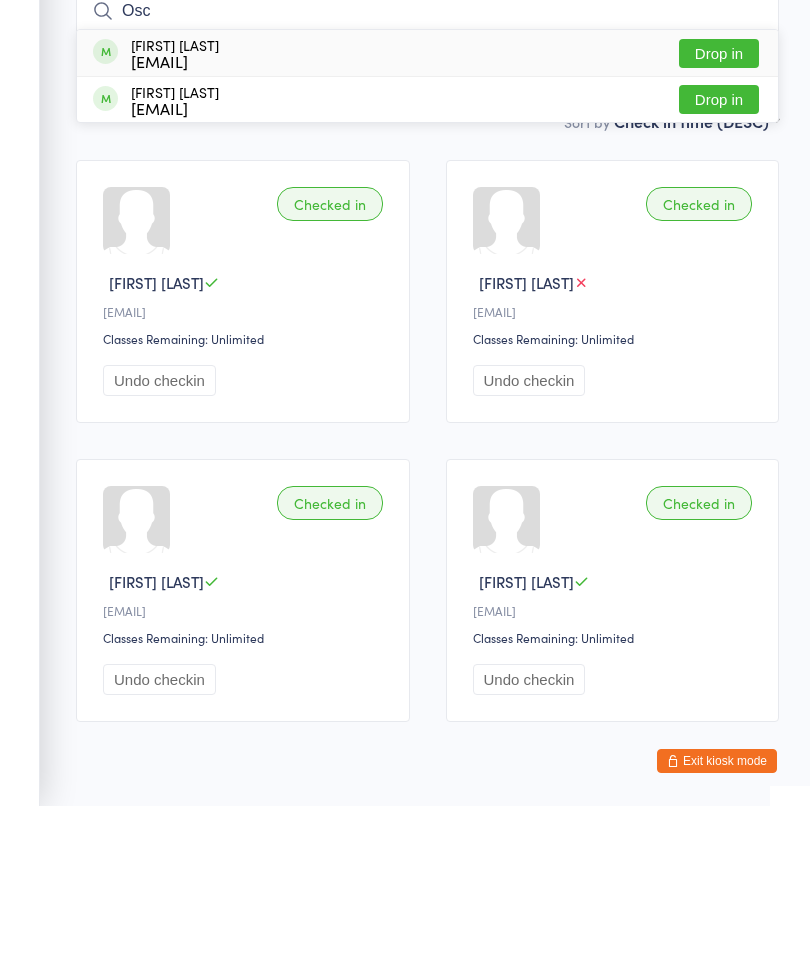 type on "Osc" 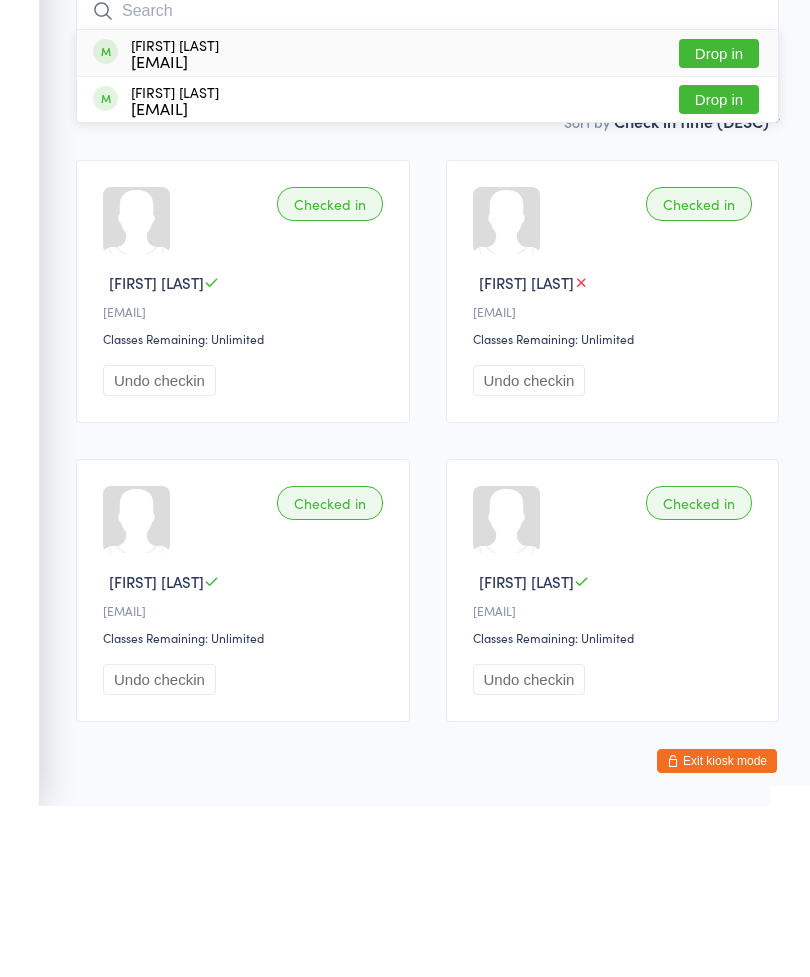scroll, scrollTop: 86, scrollLeft: 0, axis: vertical 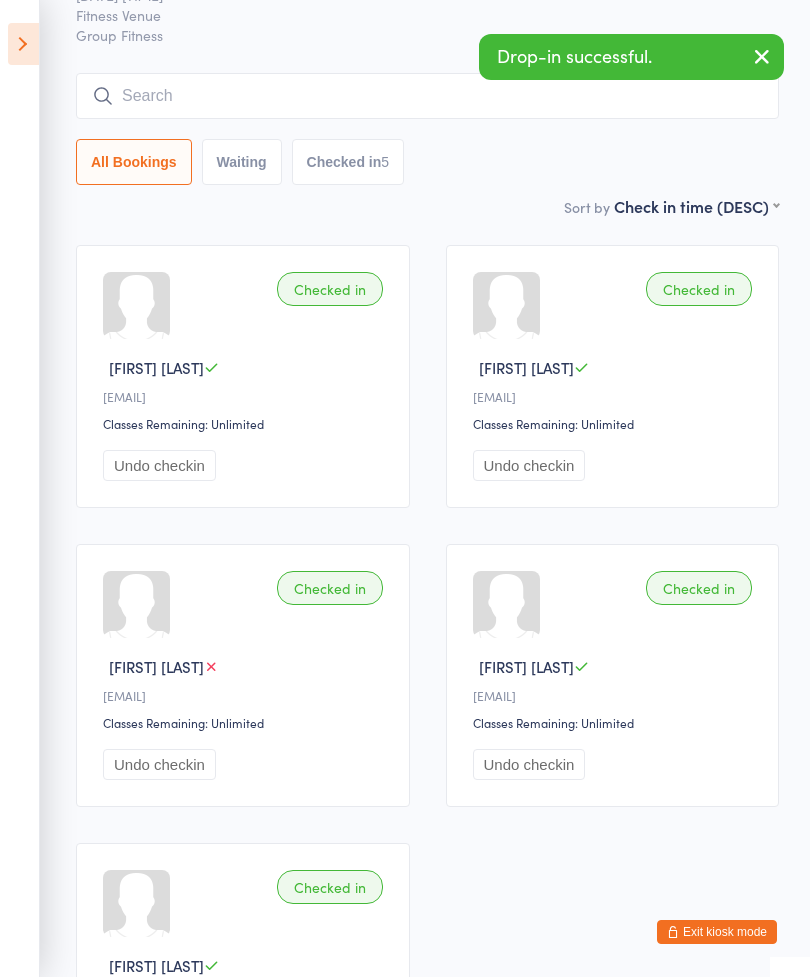 click on "Events for [DATE] [DATE] [DATE]
[MONTH]
Sun Mon Tue Wed Thu Fri Sat
27
29
30
01
02
03
04
05
28
06
07
08
09
10
11
12
29
13
14
15
16
17
18
19
30
20
21
22
23
24
25
26
31
27
28
29
30
31
01
02" at bounding box center [20, 488] 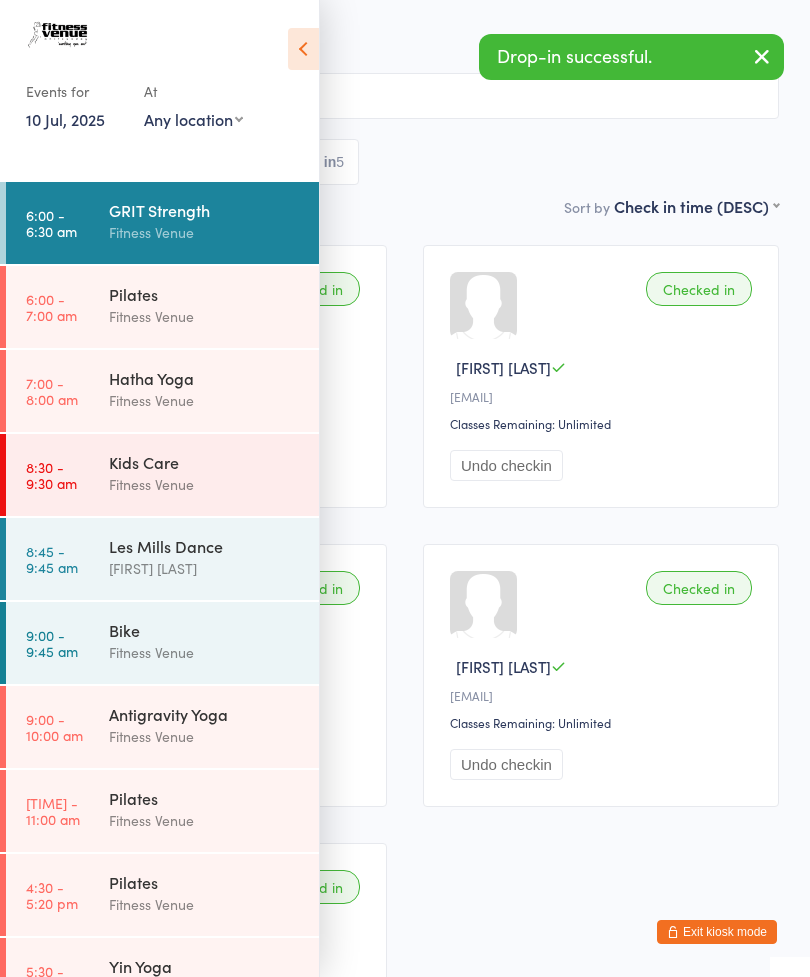 click on "9:00 - 10:00 am Antigravity Yoga Fitness Venue" at bounding box center (162, 223) 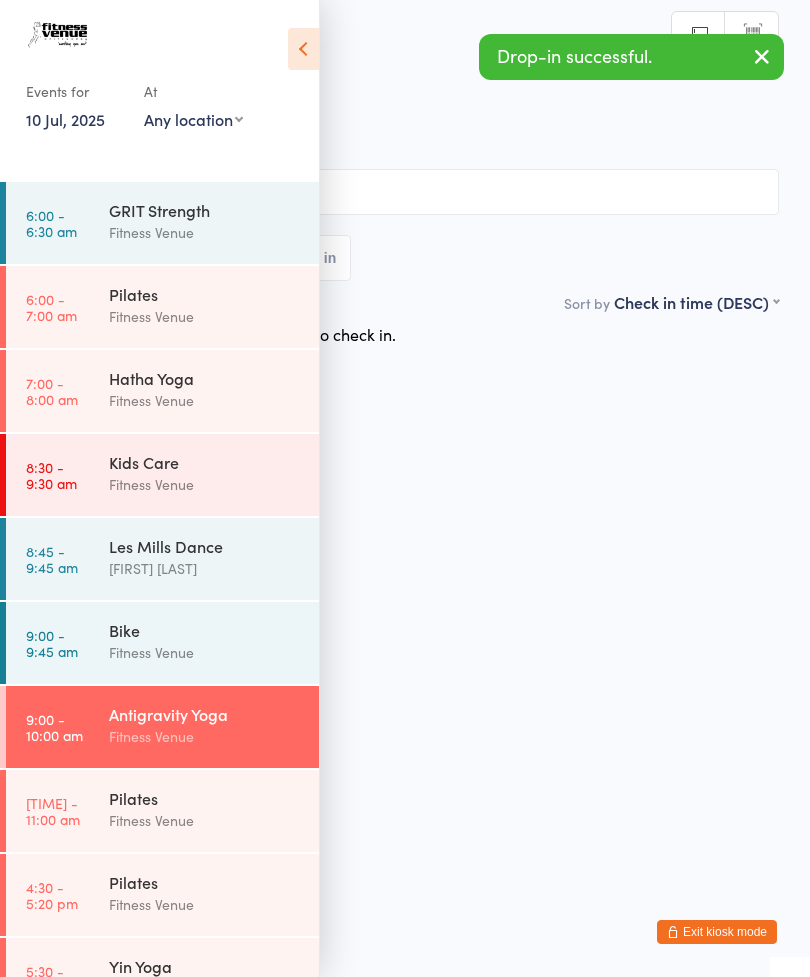 click at bounding box center (303, 49) 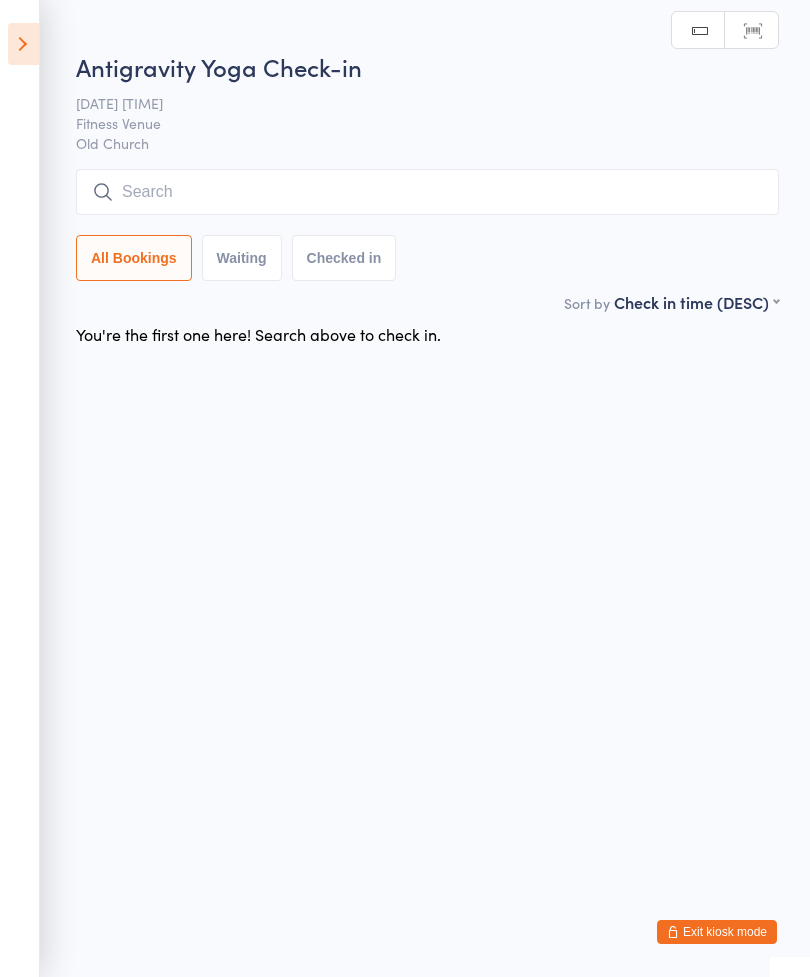 click at bounding box center [427, 192] 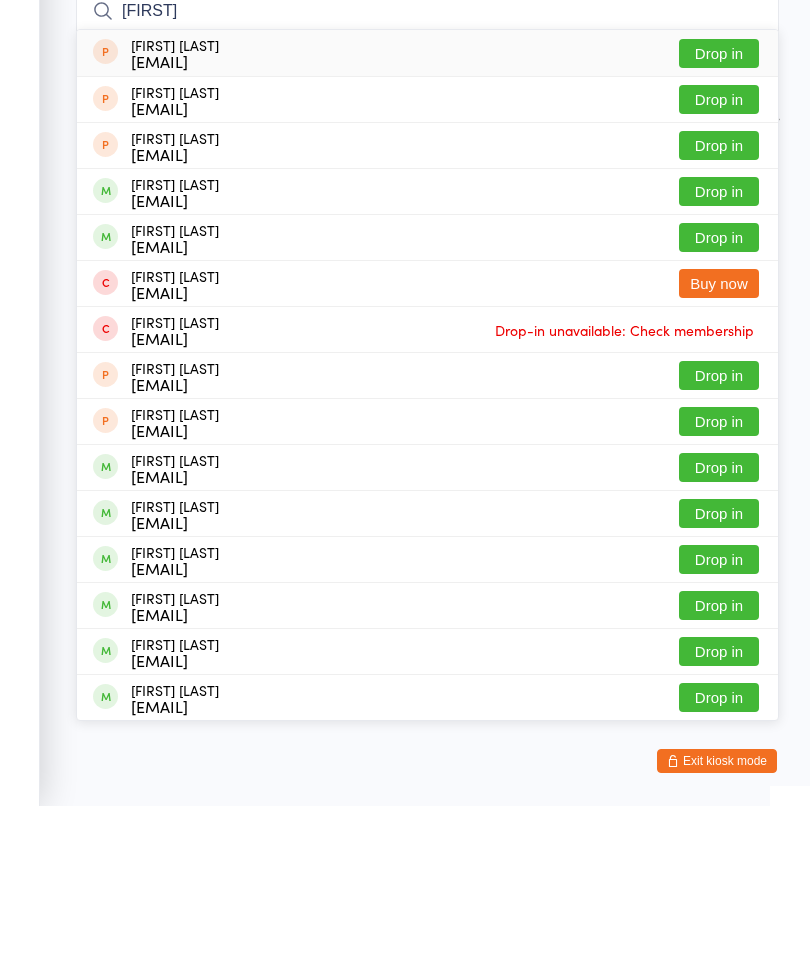 click on "Drop in" at bounding box center [719, 408] 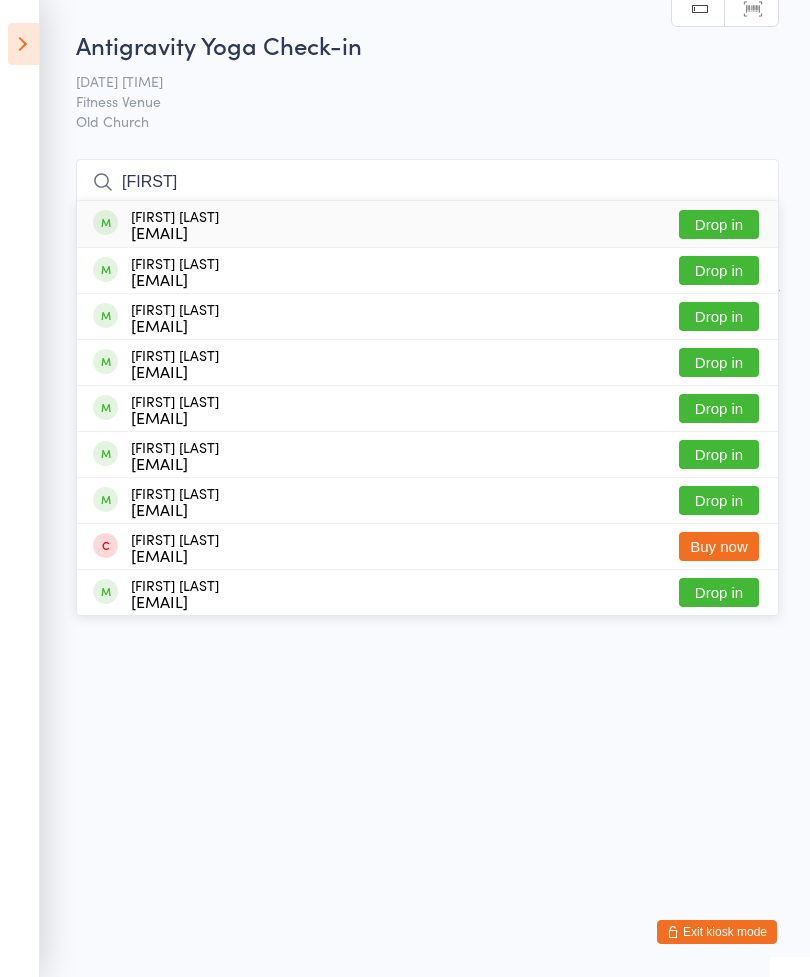 type on "[FIRST]" 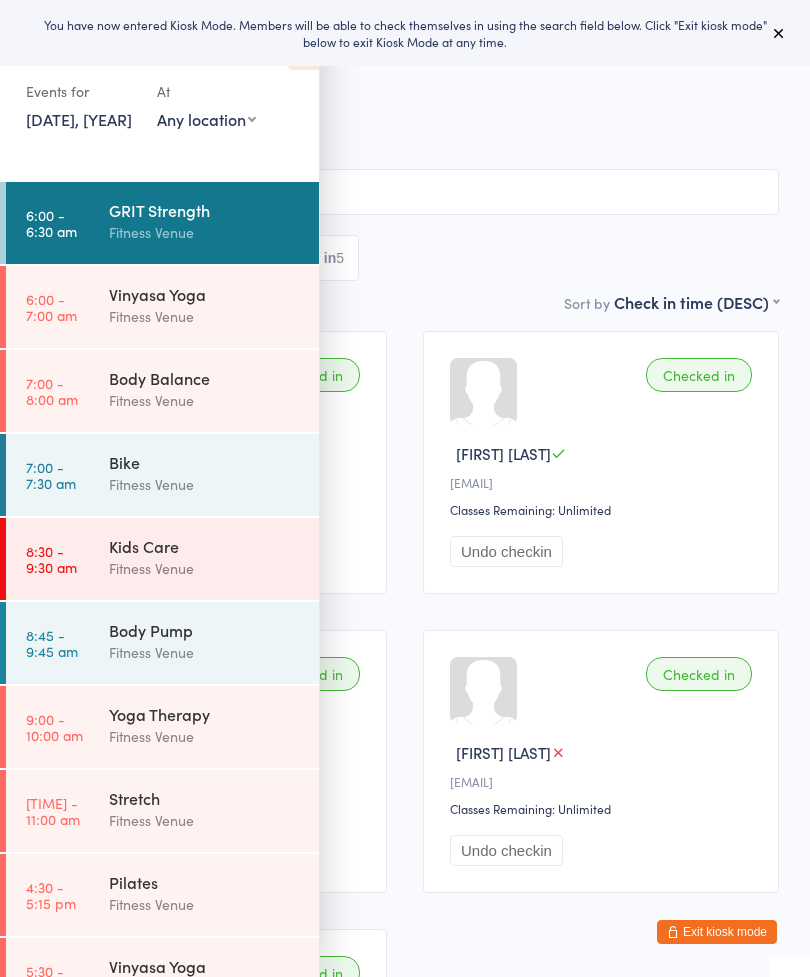 scroll, scrollTop: 0, scrollLeft: 0, axis: both 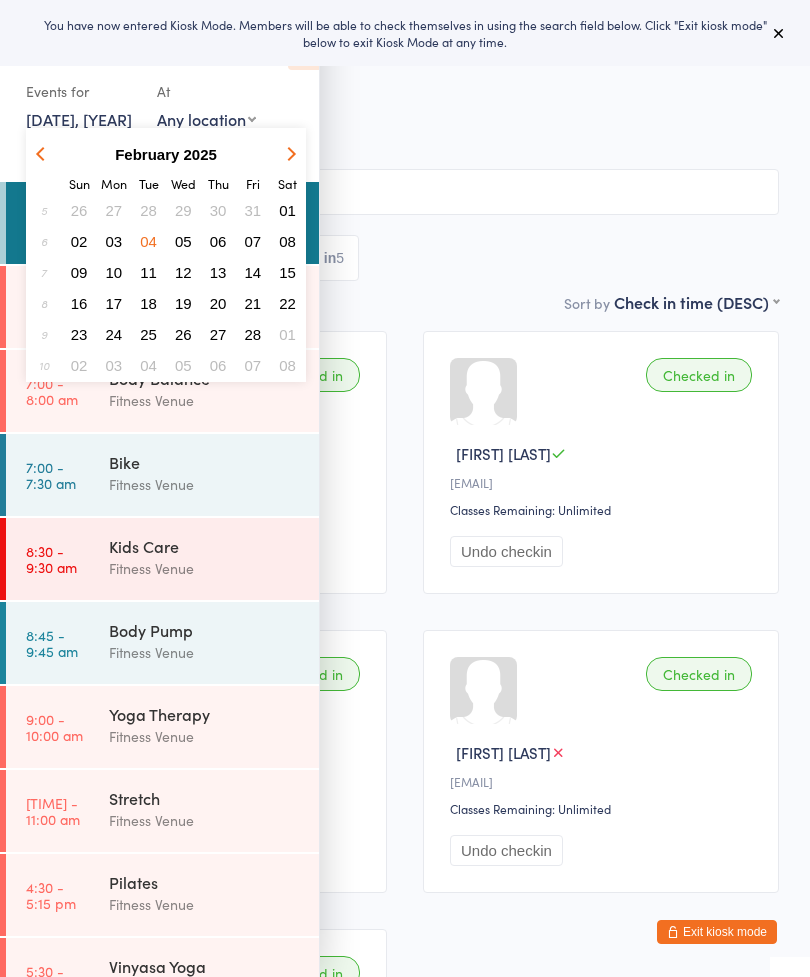 click at bounding box center [288, 154] 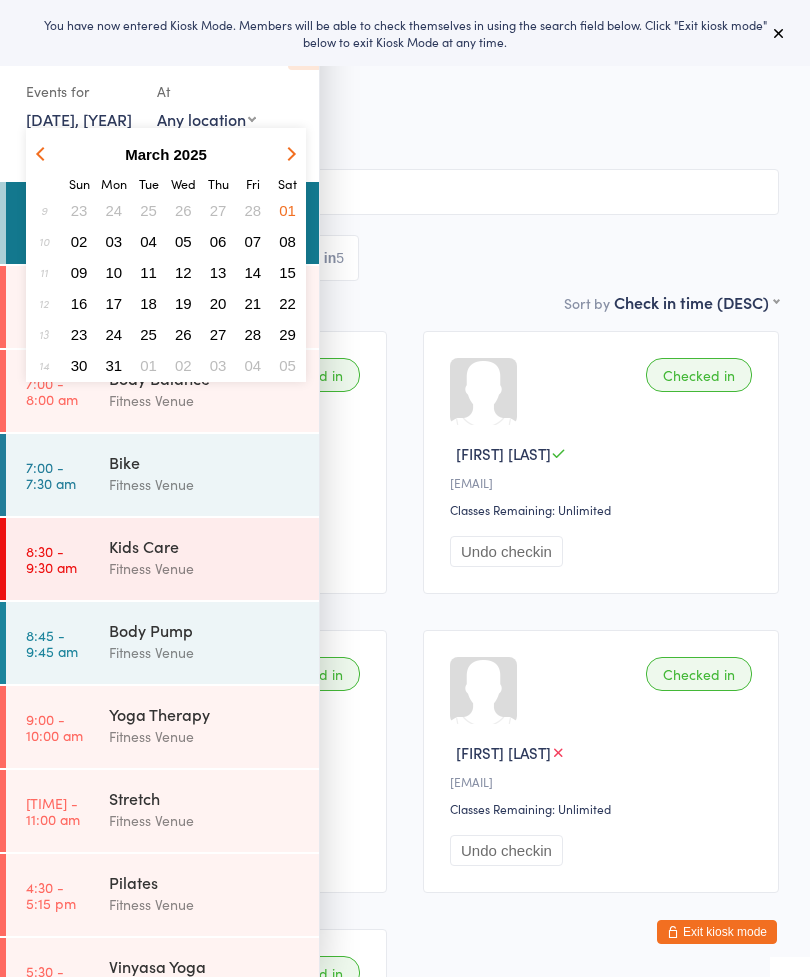 click at bounding box center (289, 154) 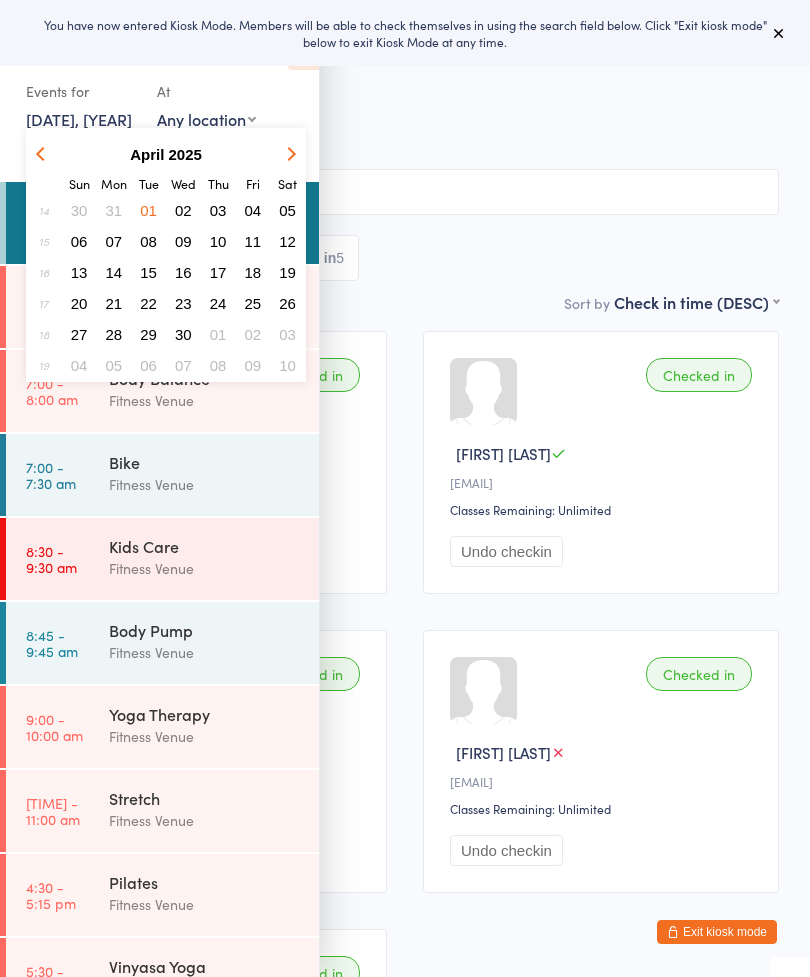 click at bounding box center (288, 154) 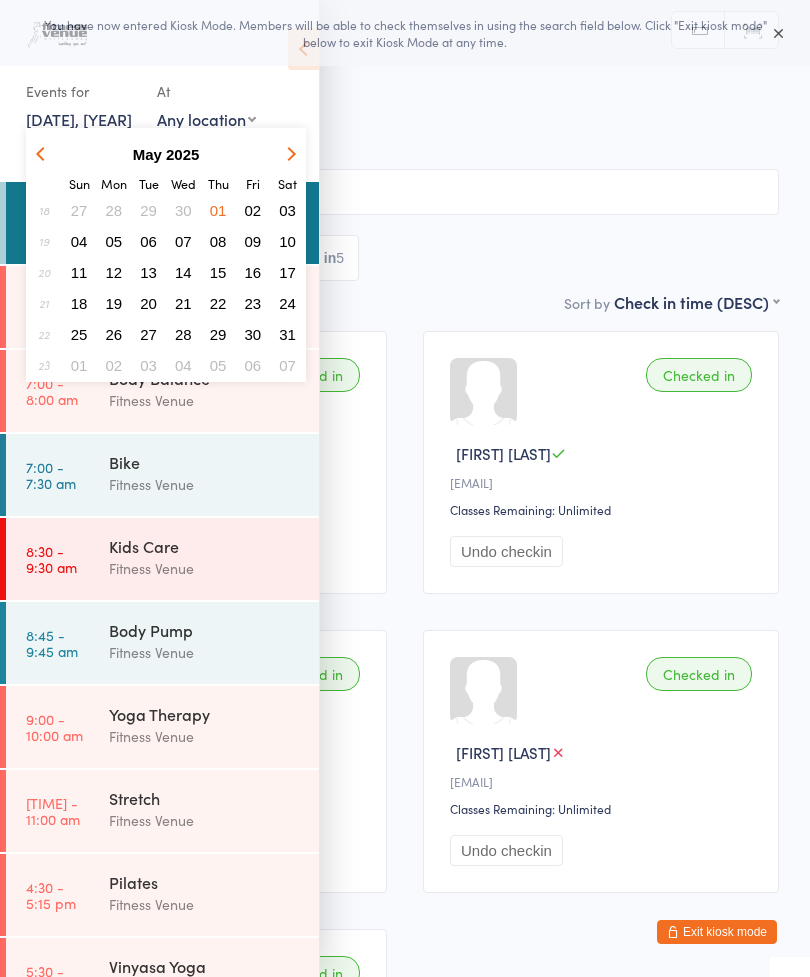 click at bounding box center (289, 154) 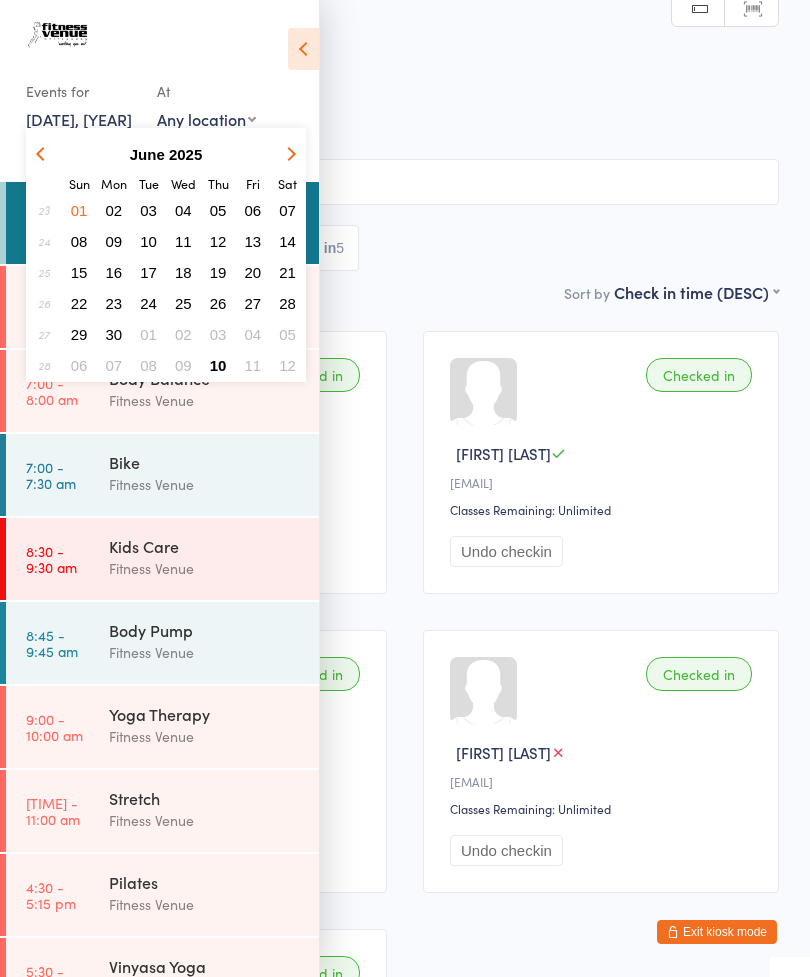 click at bounding box center [288, 154] 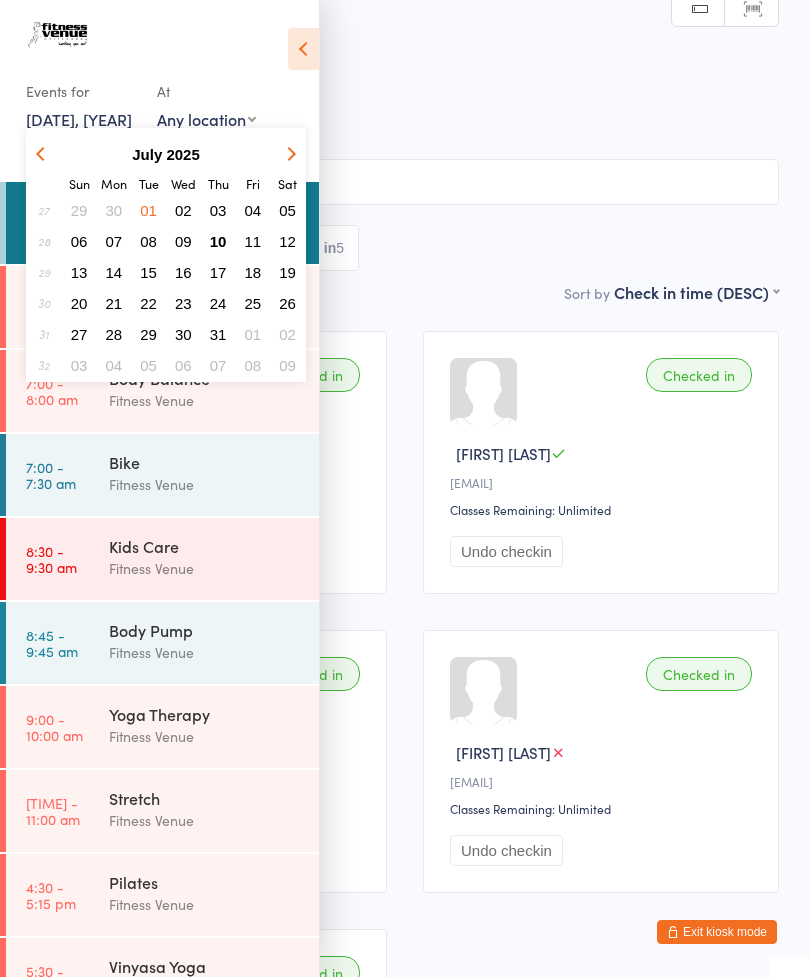 click on "10" at bounding box center [218, 241] 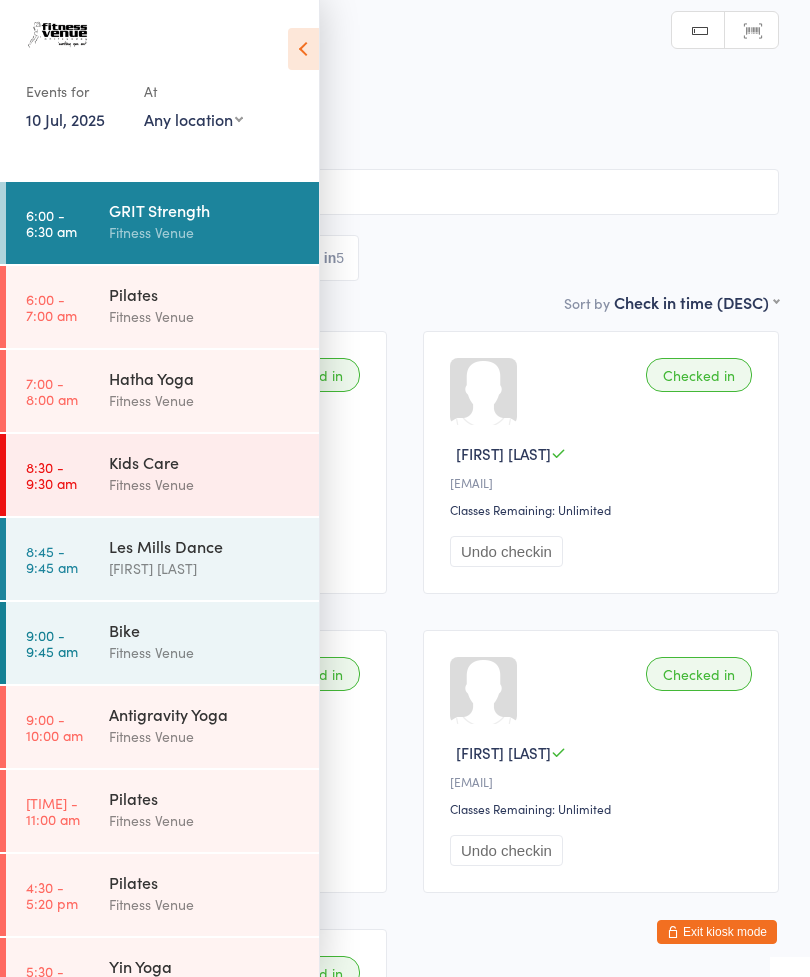 click at bounding box center (303, 49) 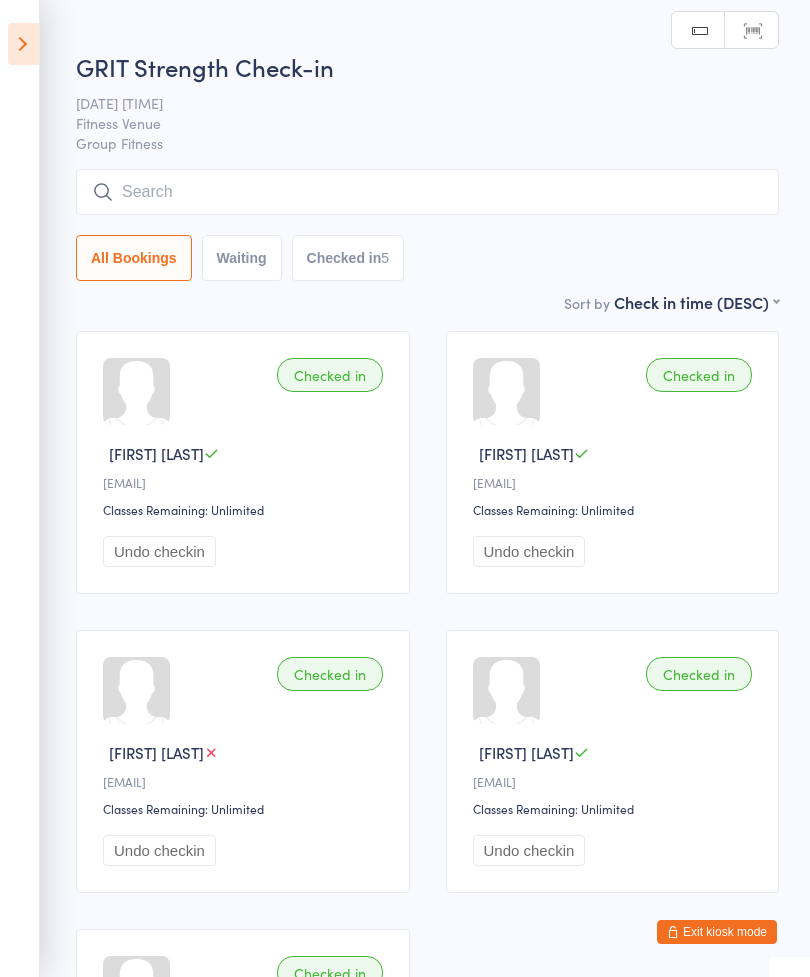 click at bounding box center (23, 44) 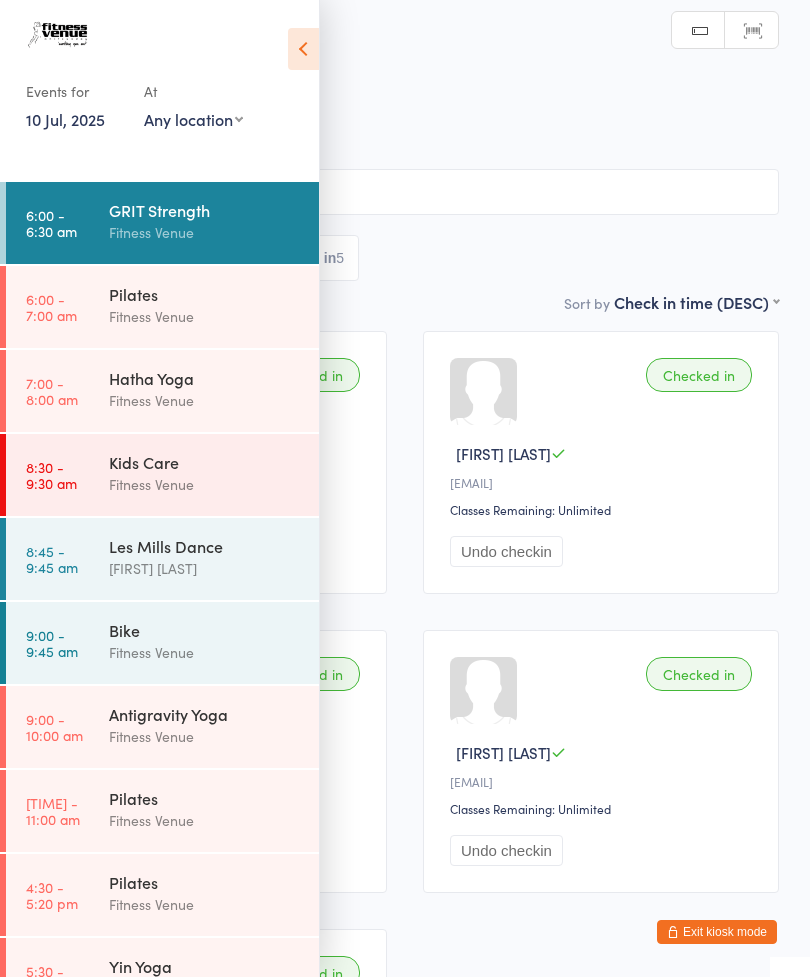 click on "9:00 - 10:00 am Antigravity Yoga Fitness Venue" at bounding box center (162, 223) 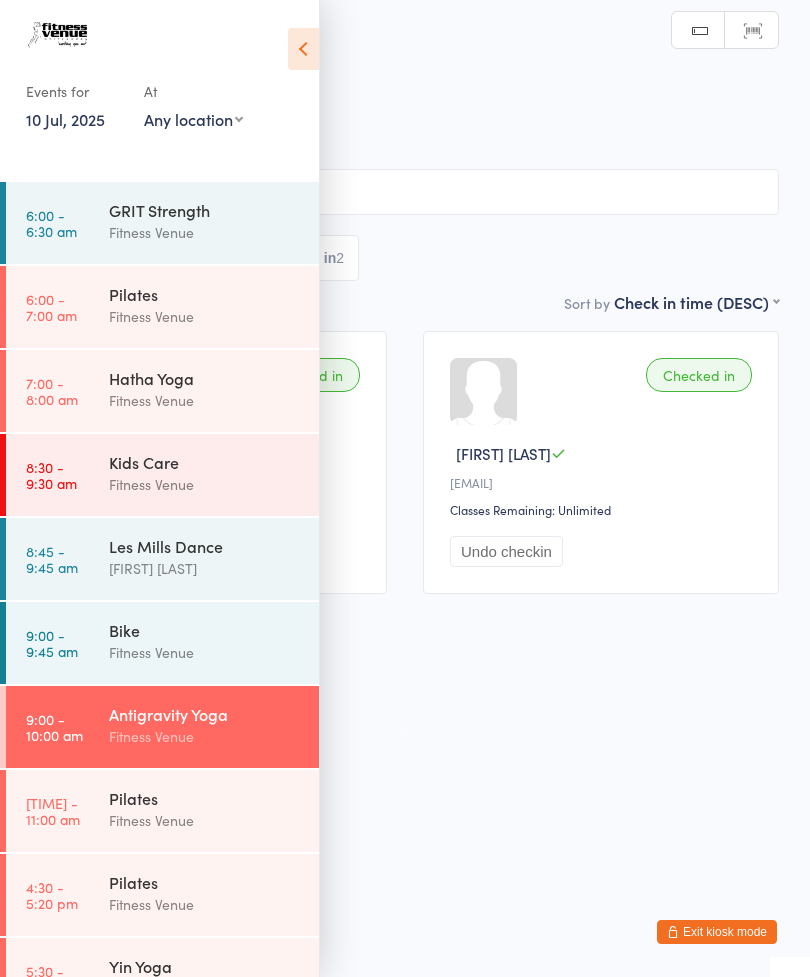 click at bounding box center [303, 49] 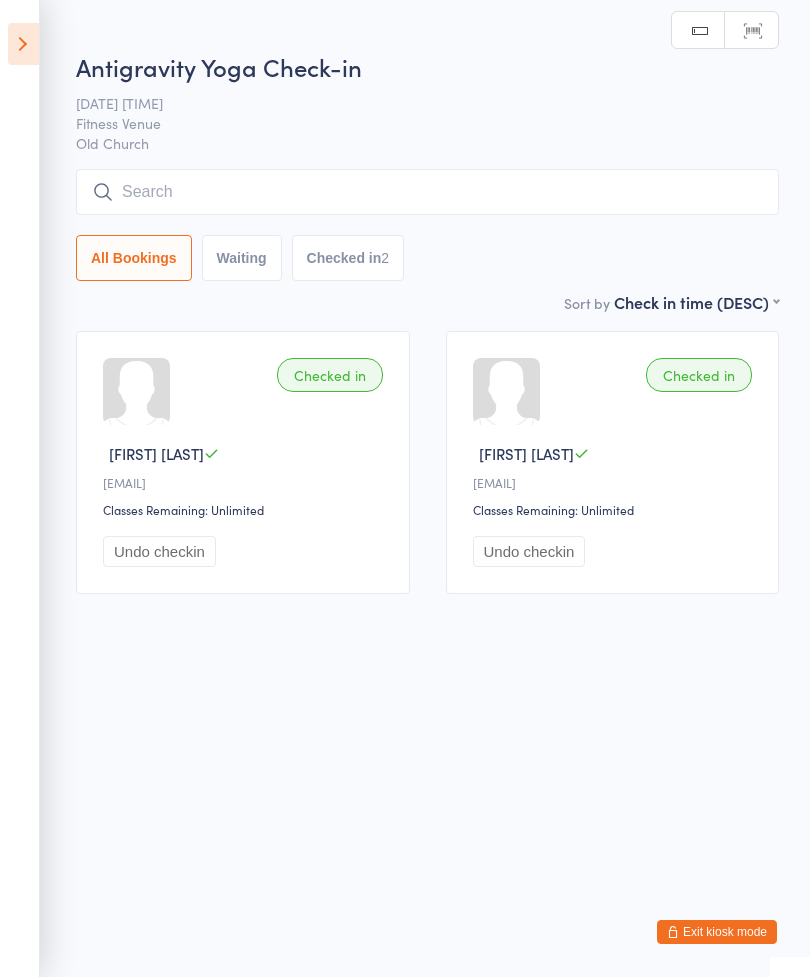 click on "Undo checkin" at bounding box center [159, 551] 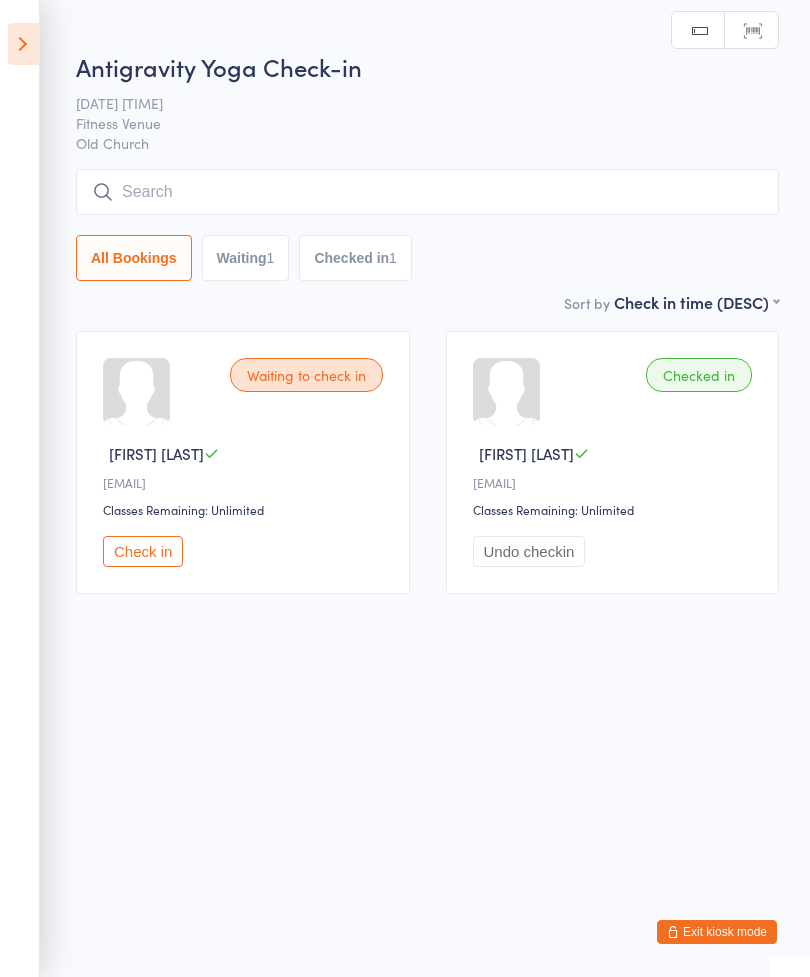 click at bounding box center [427, 192] 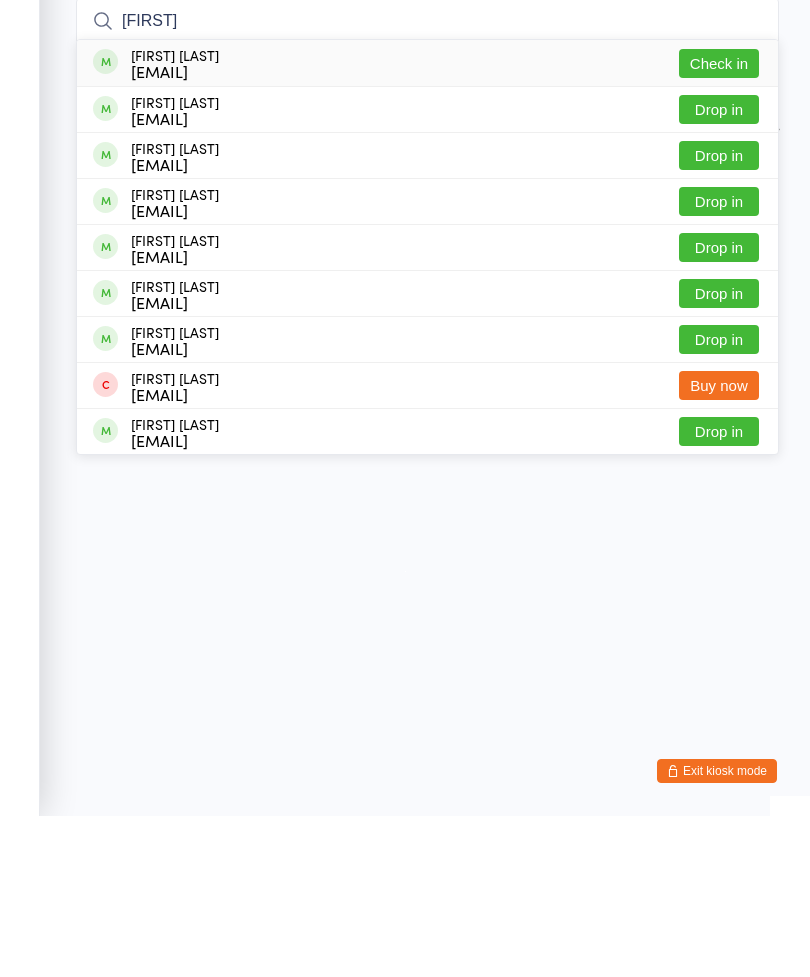 type on "[FIRST]" 